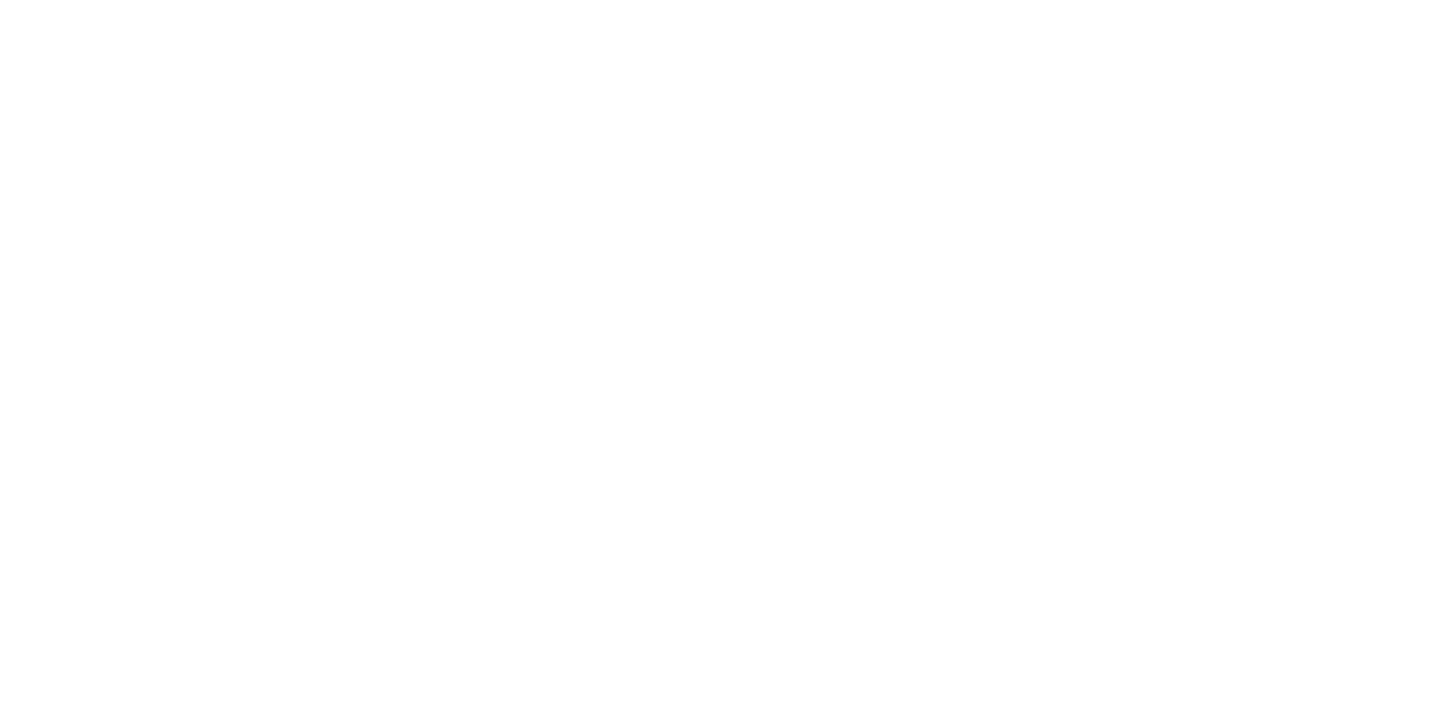 scroll, scrollTop: 0, scrollLeft: 0, axis: both 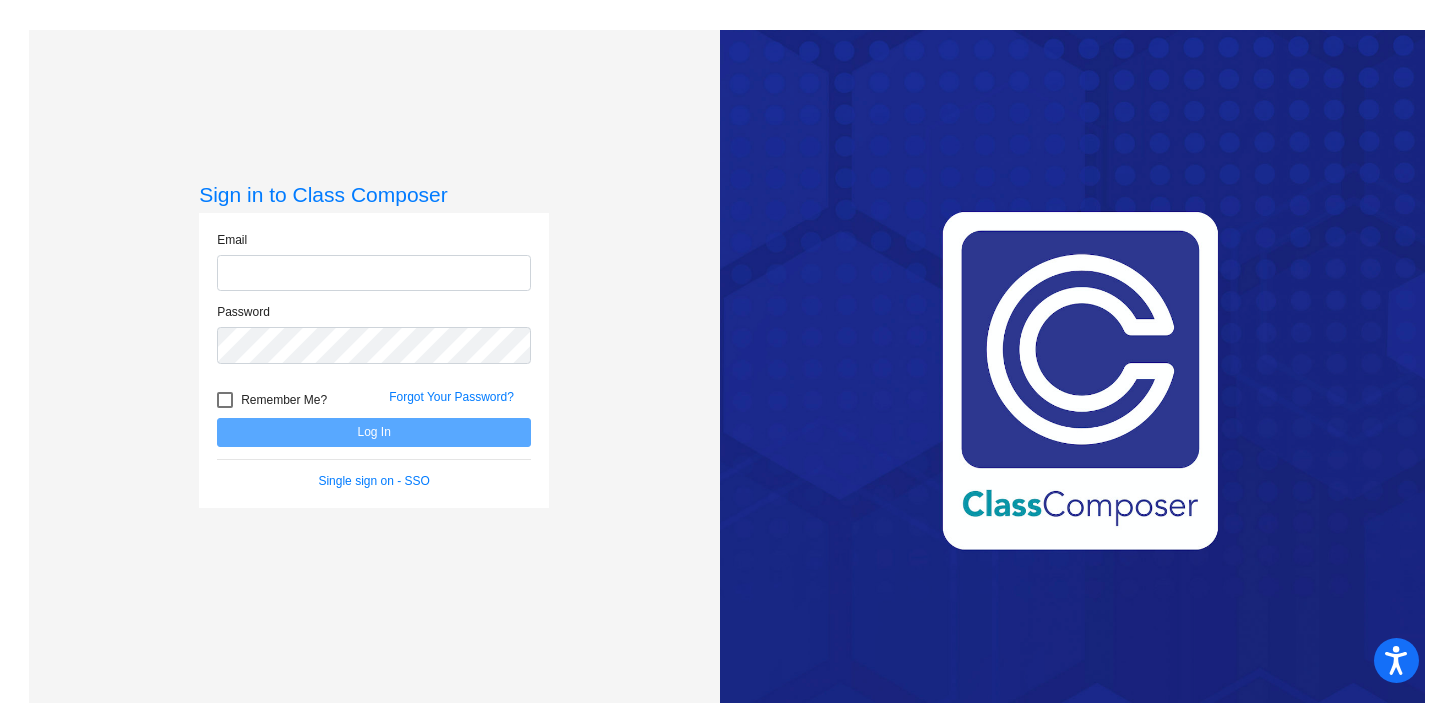 click 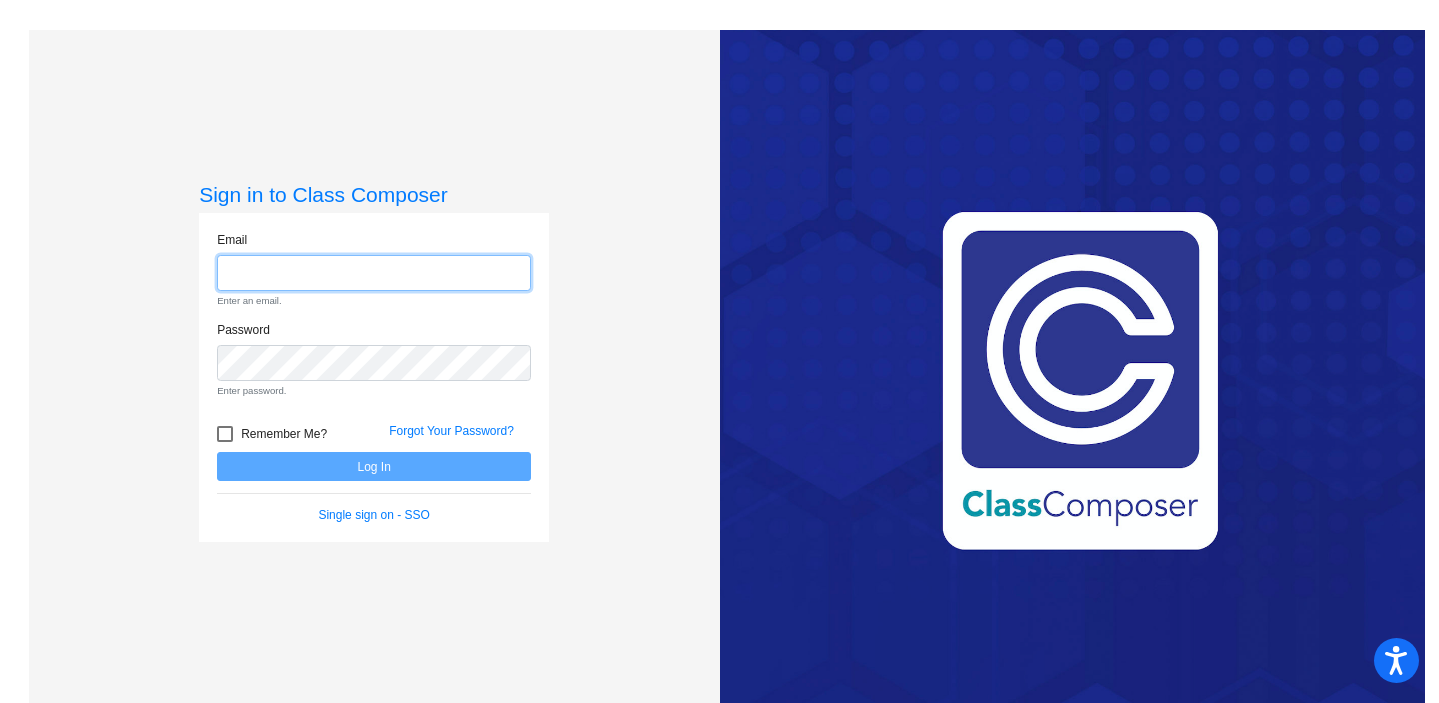 type on "[EMAIL_ADDRESS][DOMAIN_NAME]" 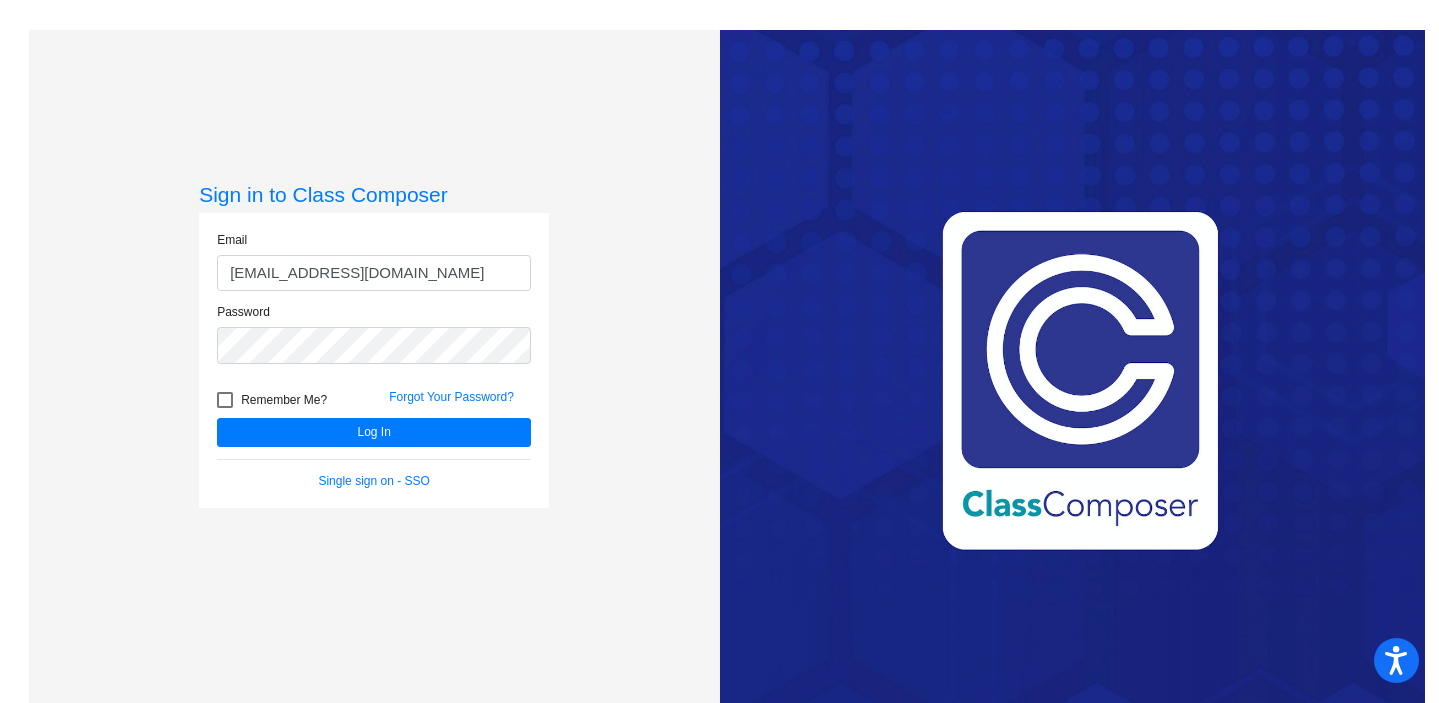 click on "Remember Me?" at bounding box center (284, 400) 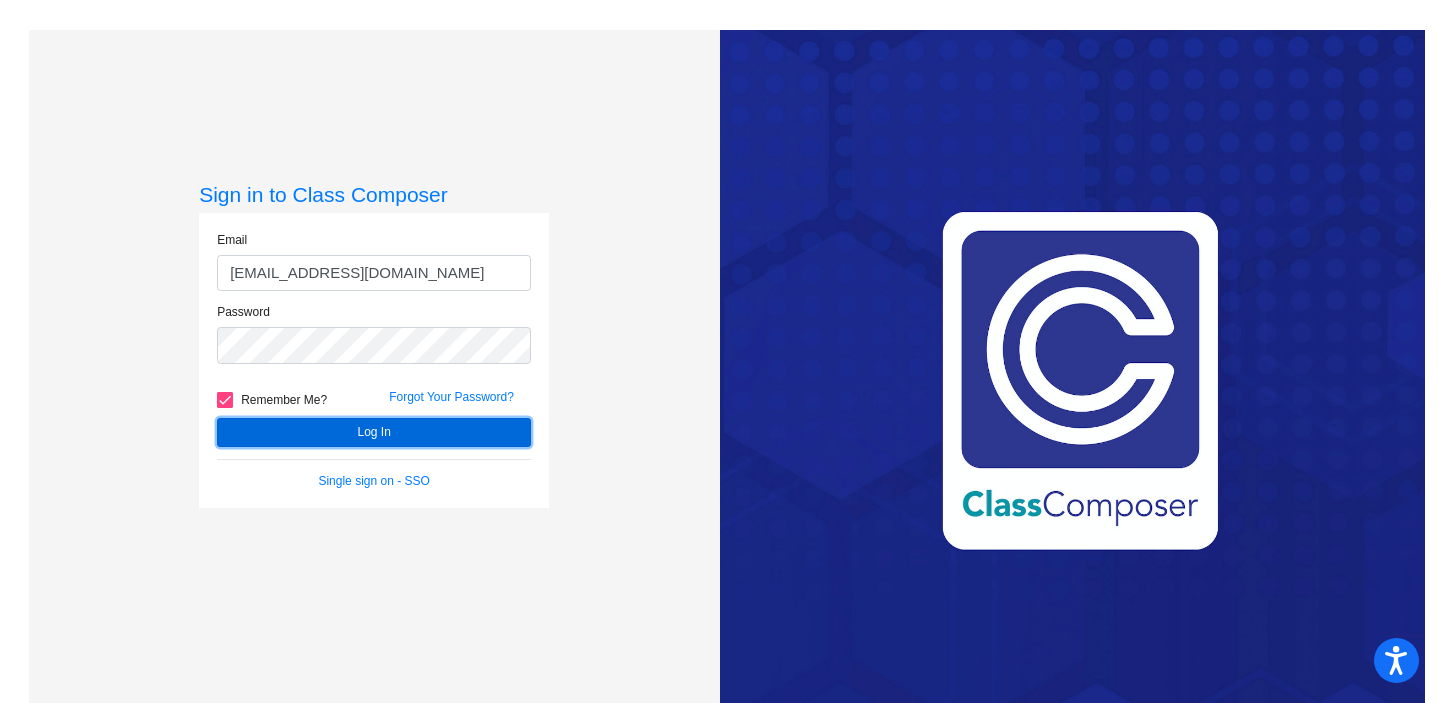 click on "Log In" 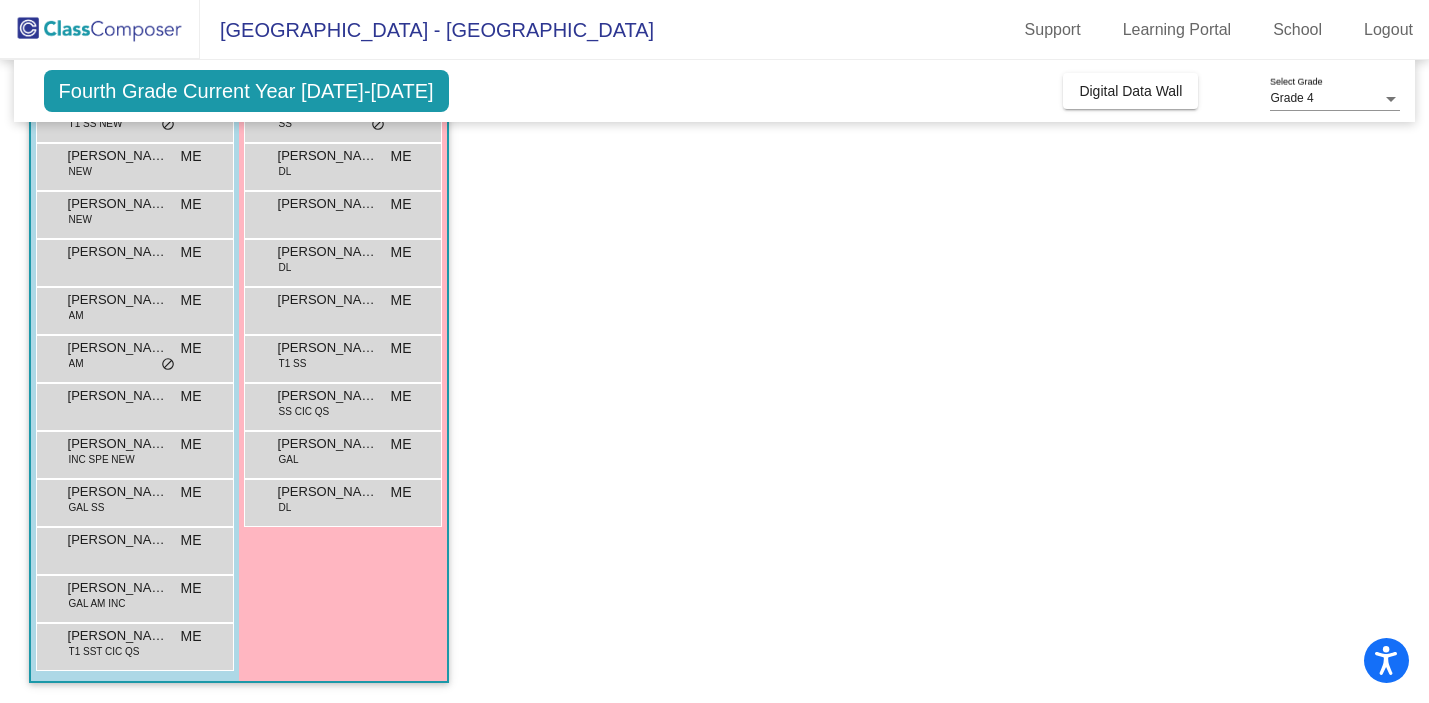 scroll, scrollTop: 0, scrollLeft: 0, axis: both 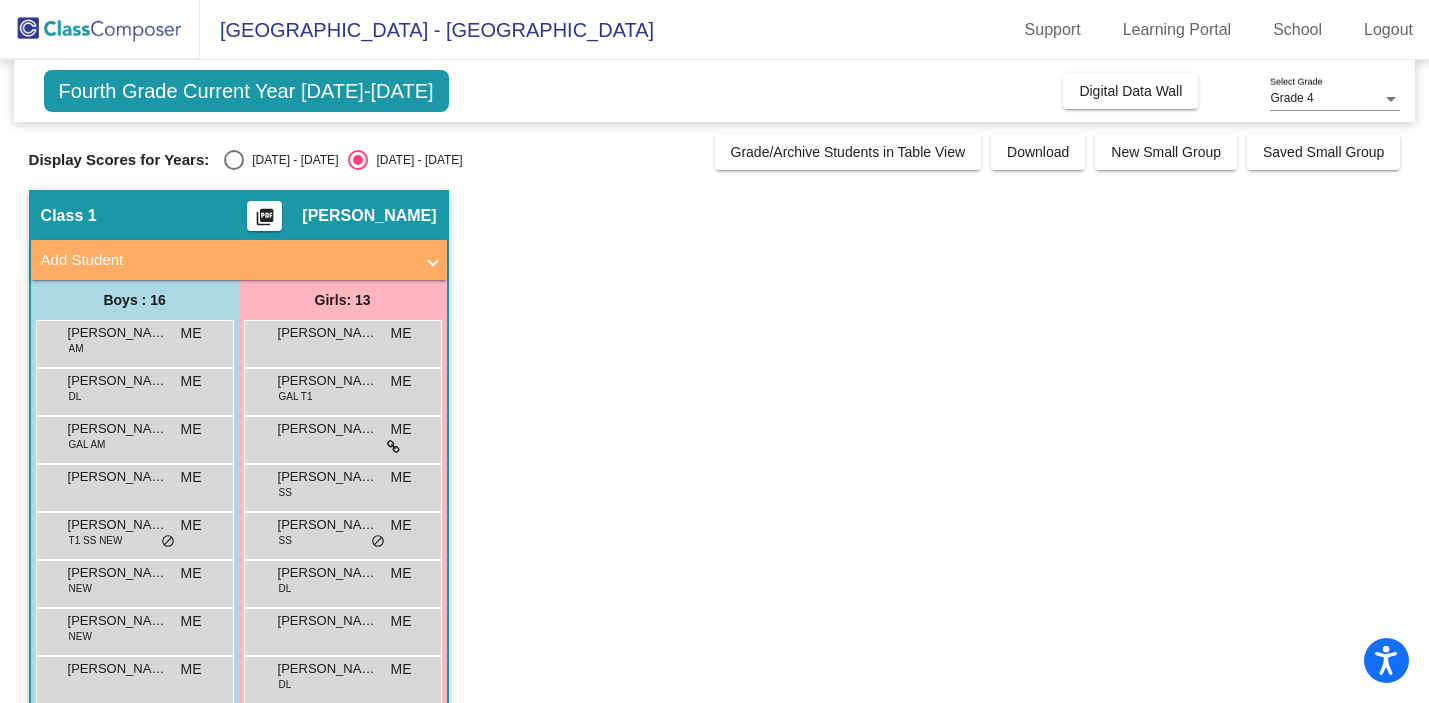 click on "Display Scores for Years:   [DATE] - [DATE]   [DATE] - [DATE]" 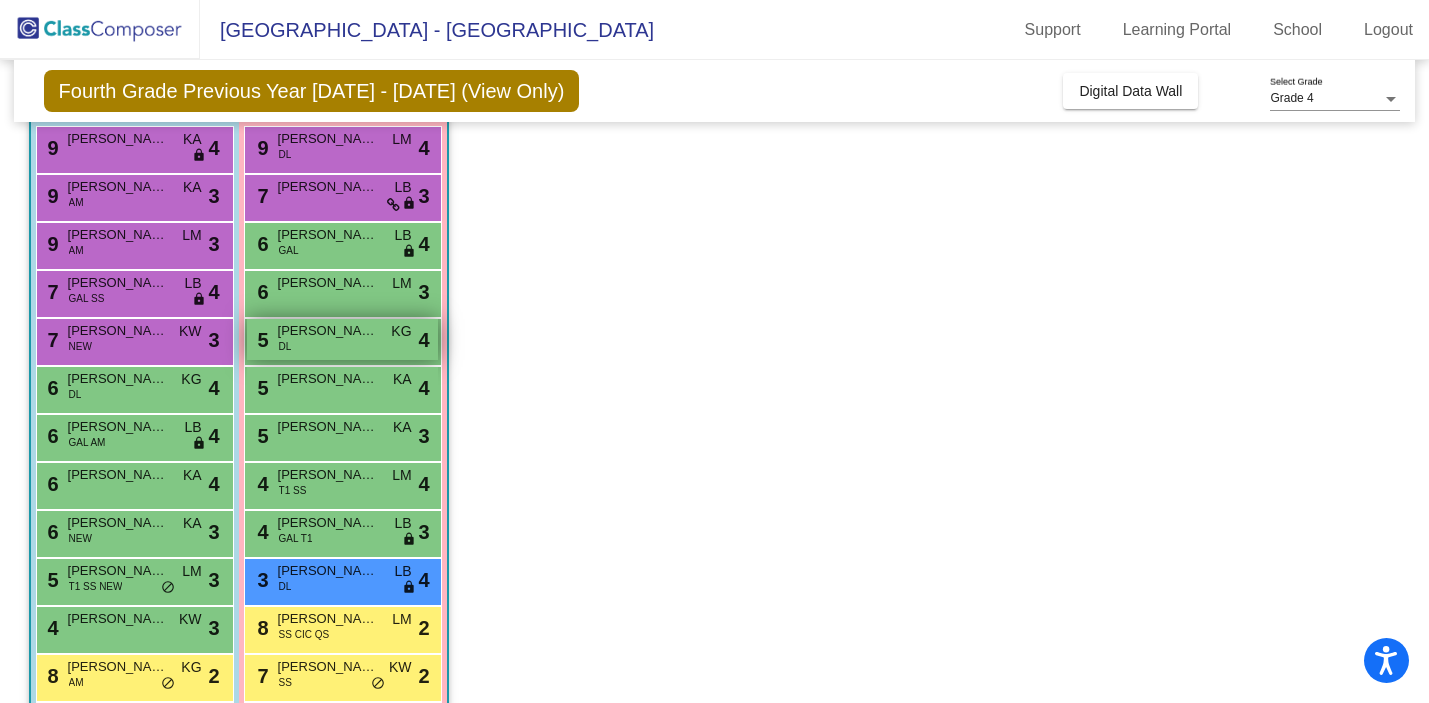 scroll, scrollTop: 189, scrollLeft: 0, axis: vertical 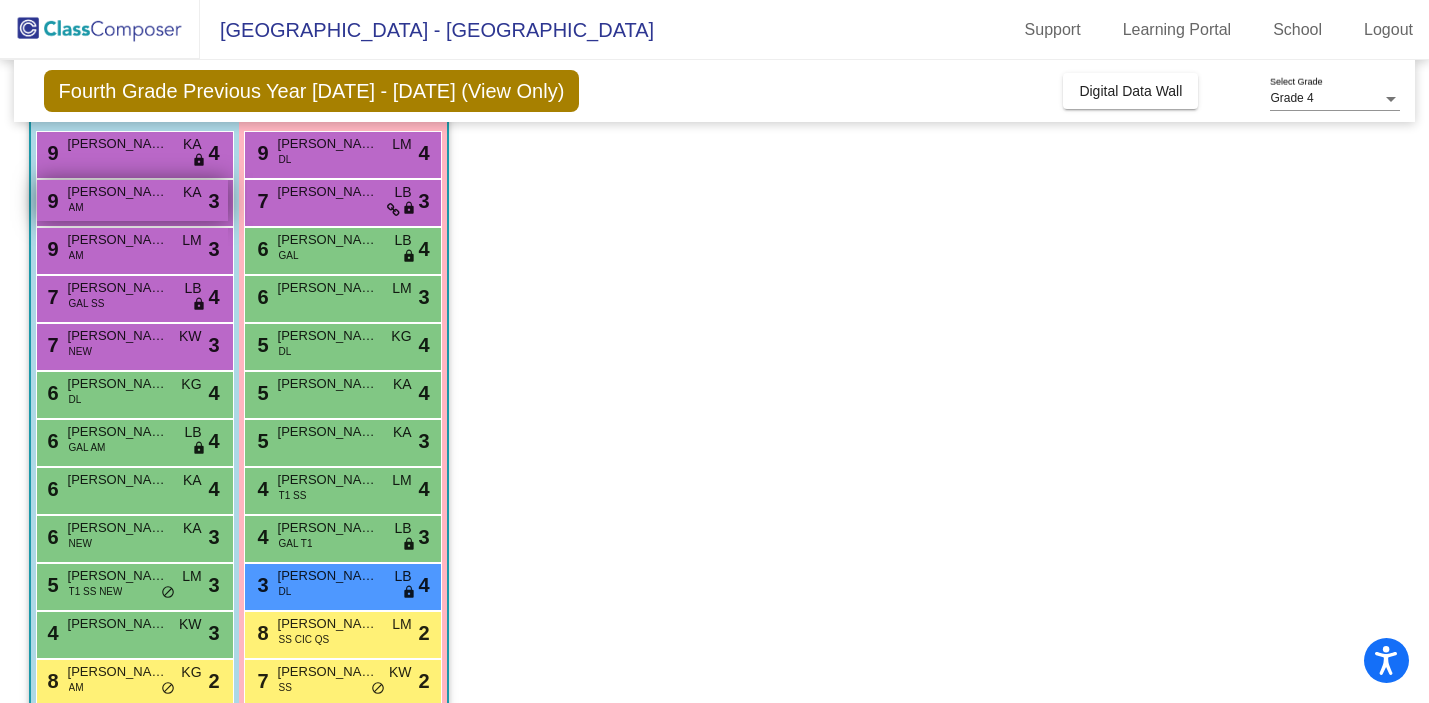 click on "9 [PERSON_NAME] AM KA lock do_not_disturb_alt 3" at bounding box center [132, 200] 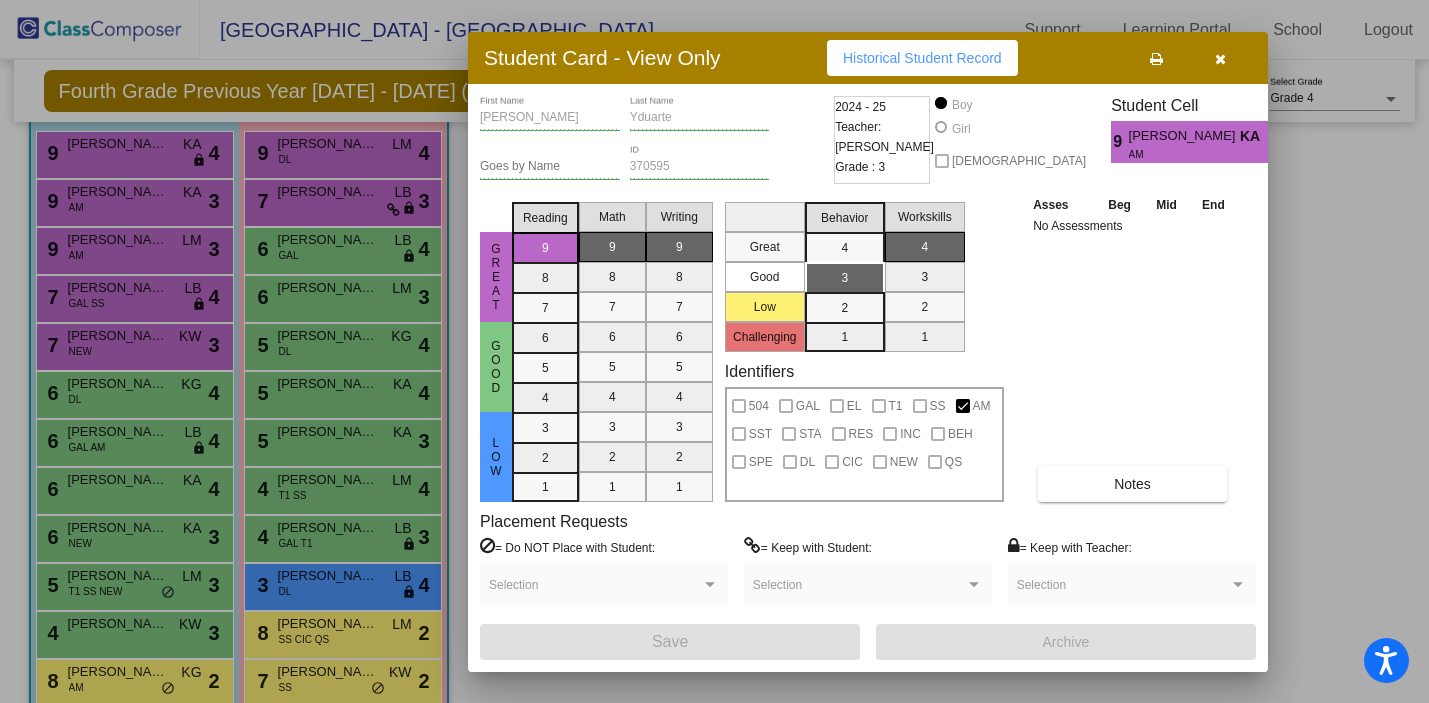 scroll, scrollTop: 0, scrollLeft: 0, axis: both 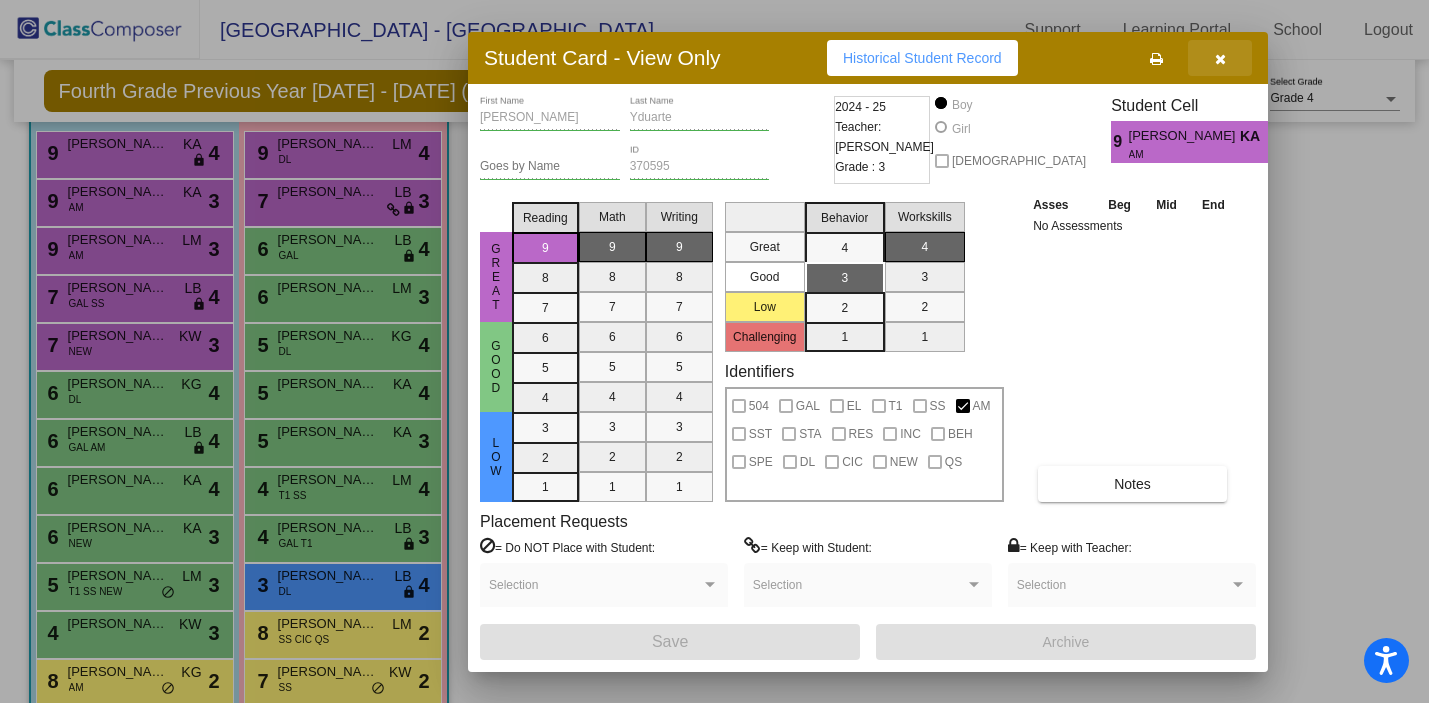 click at bounding box center [1220, 58] 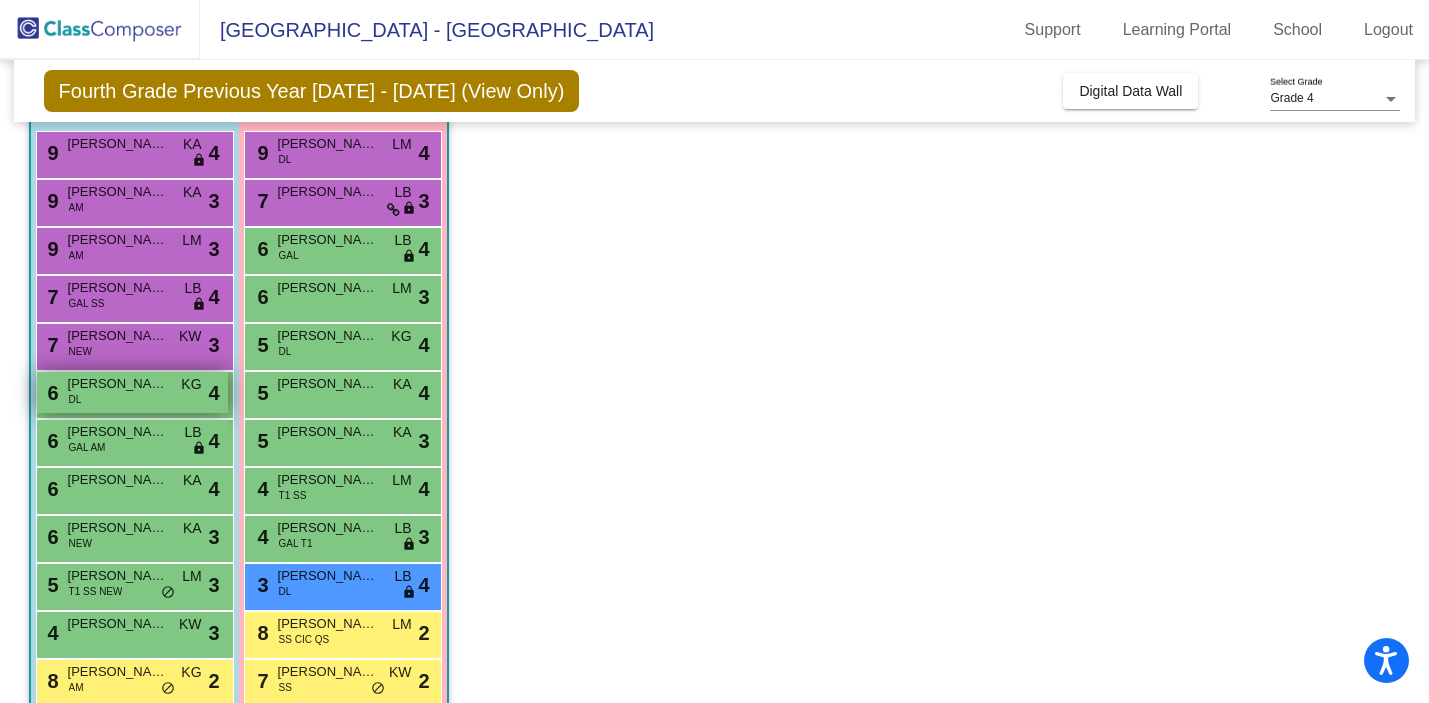 click on "6 [PERSON_NAME] DL KG lock do_not_disturb_alt 4" at bounding box center (132, 392) 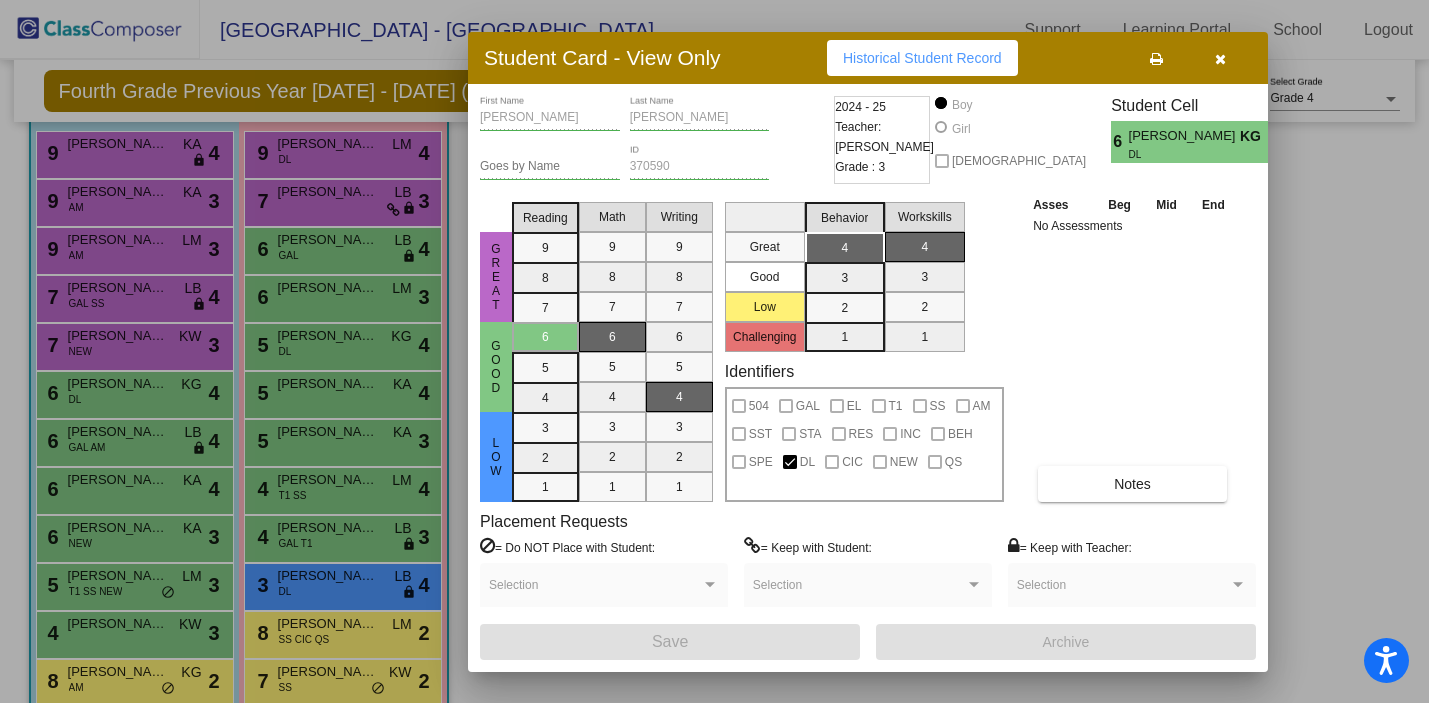 click at bounding box center [1220, 58] 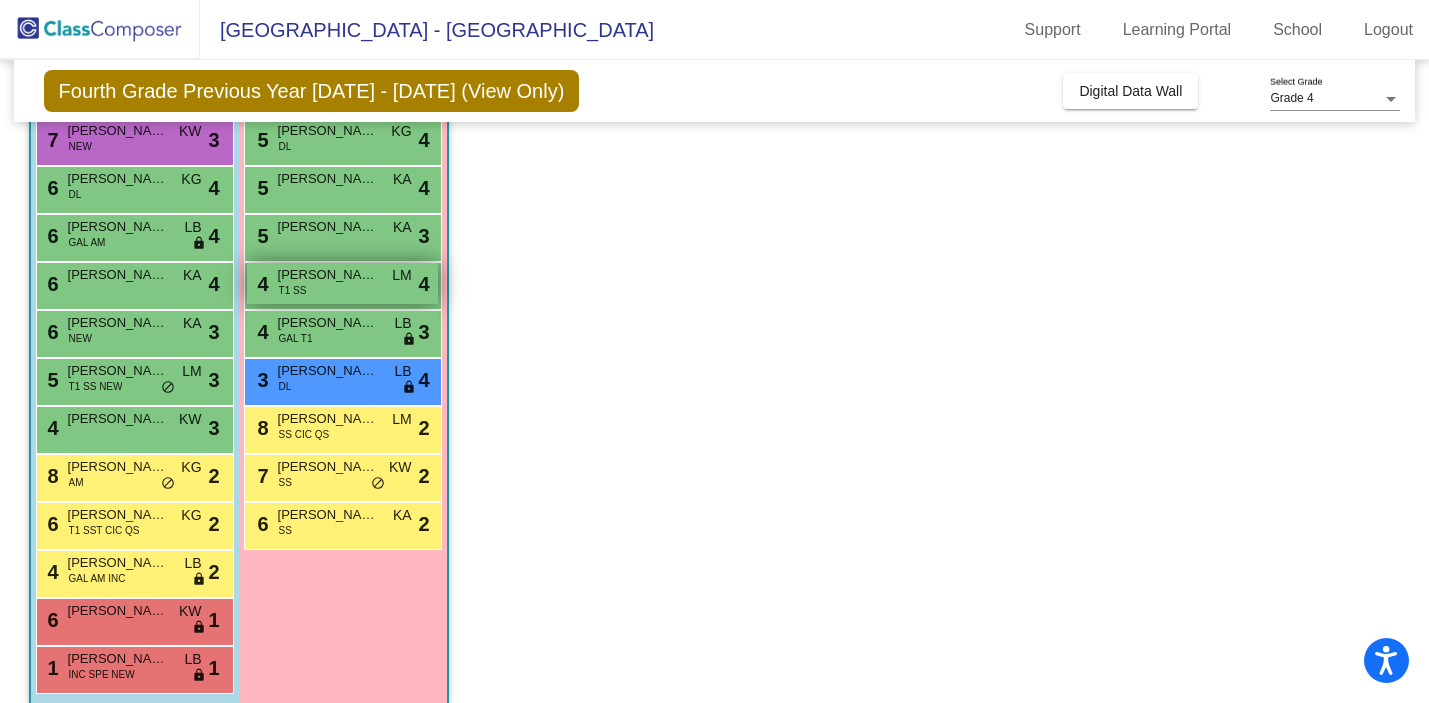 scroll, scrollTop: 417, scrollLeft: 0, axis: vertical 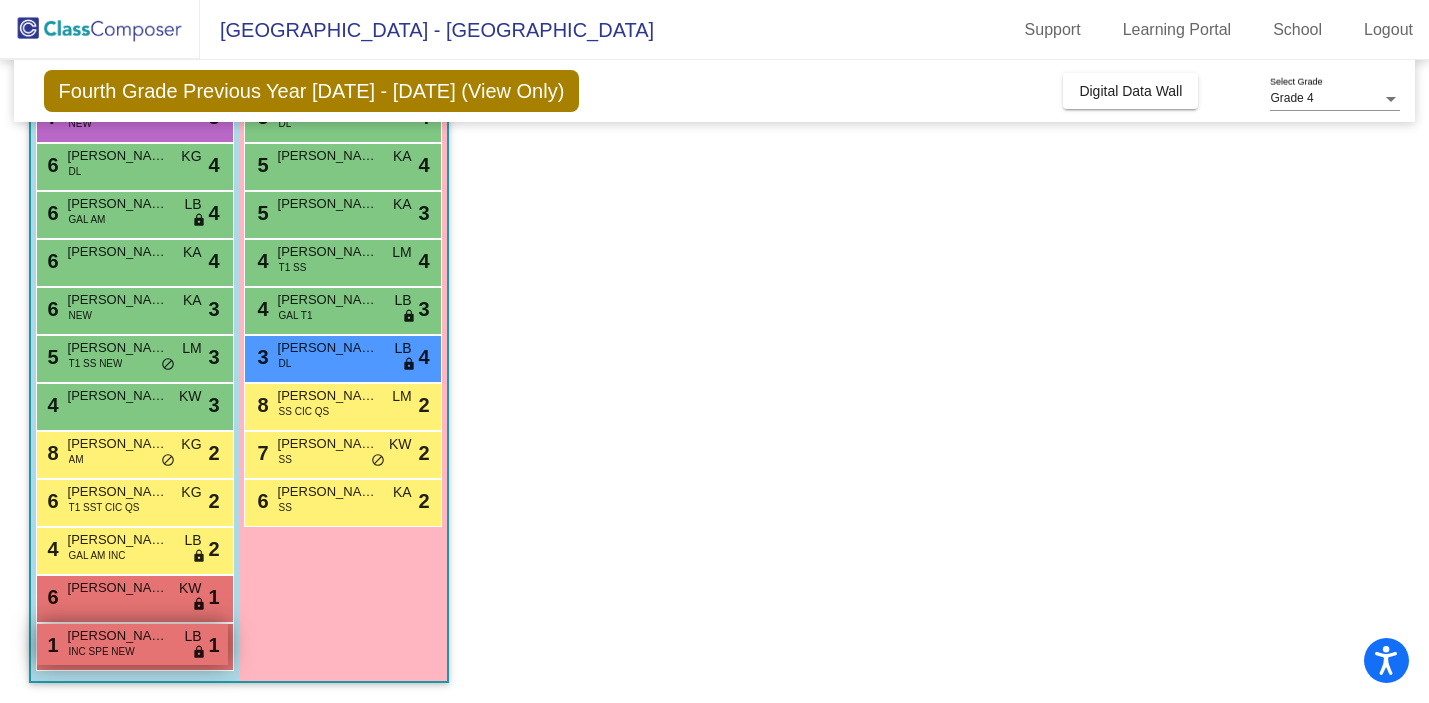 click on "INC SPE NEW" at bounding box center [102, 651] 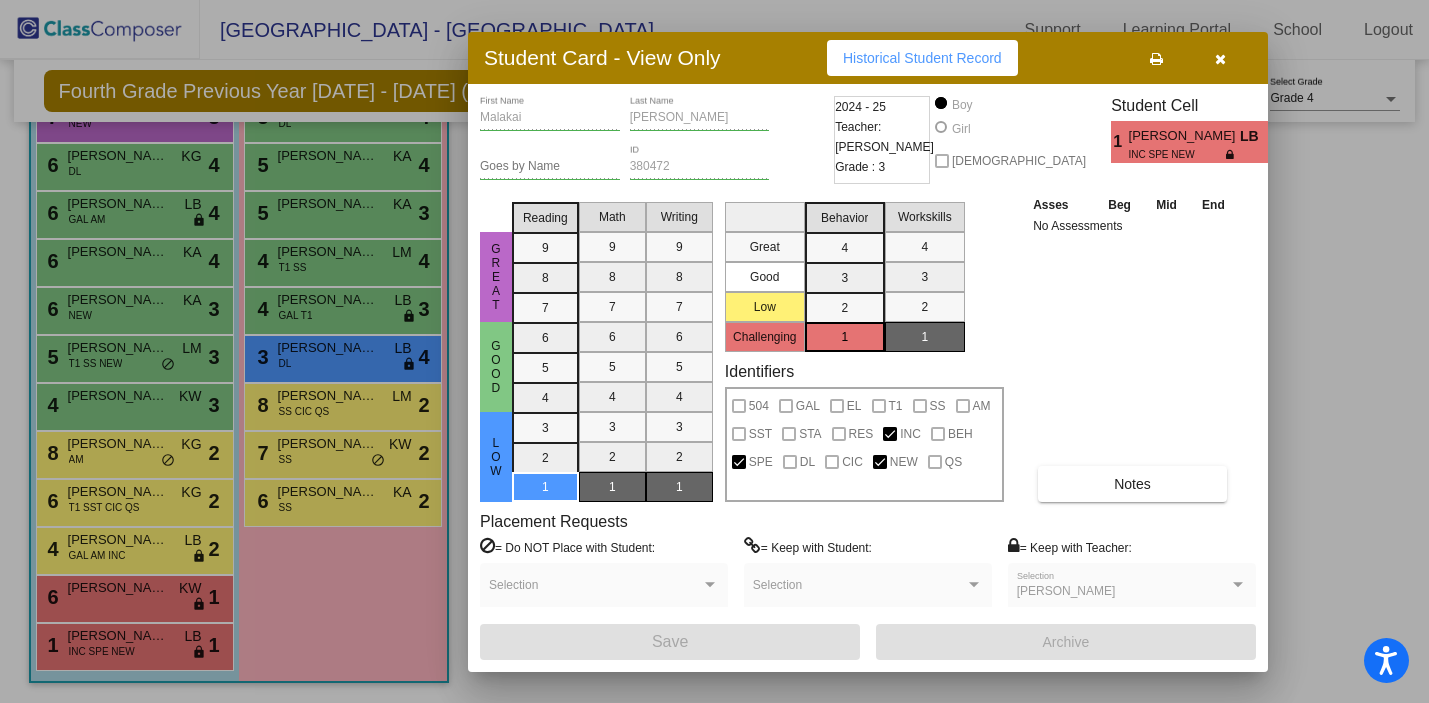 scroll, scrollTop: 0, scrollLeft: 0, axis: both 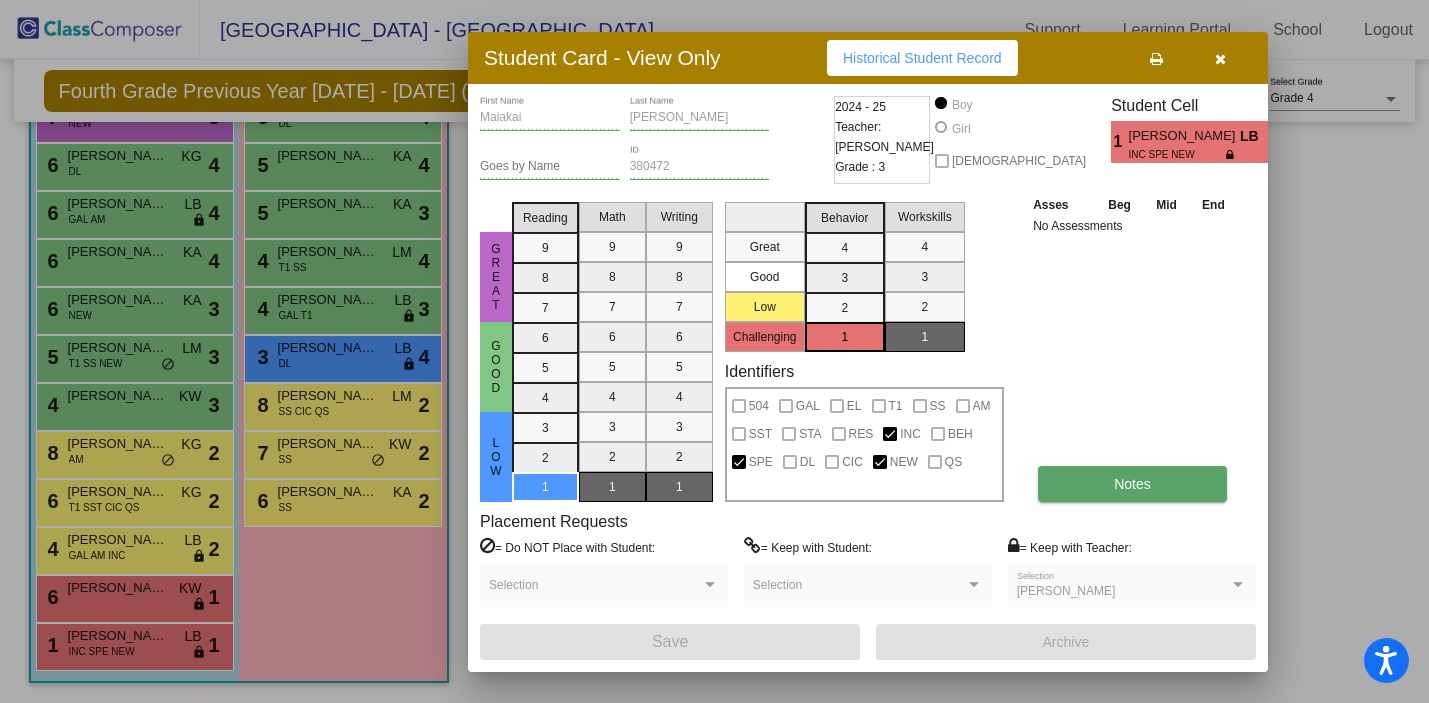 click on "Notes" at bounding box center [1132, 484] 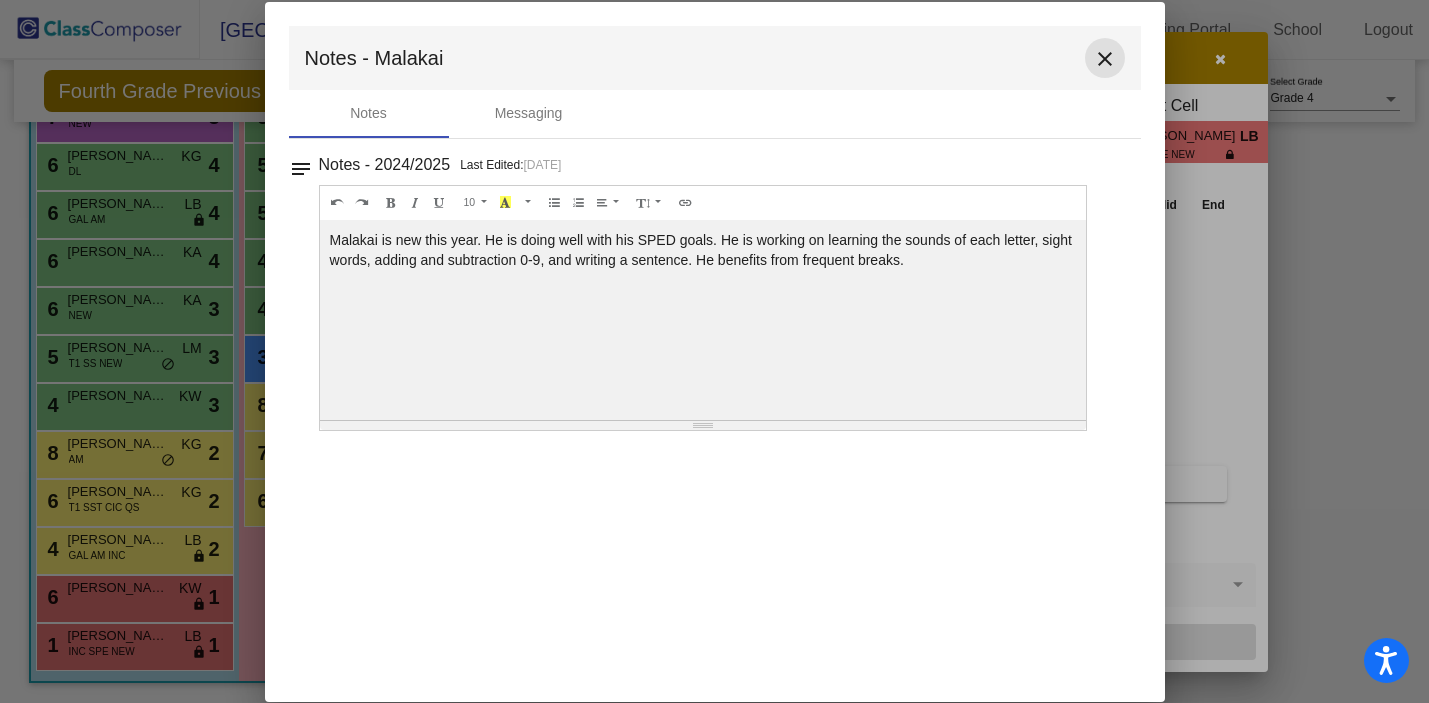 click on "close" at bounding box center [1105, 58] 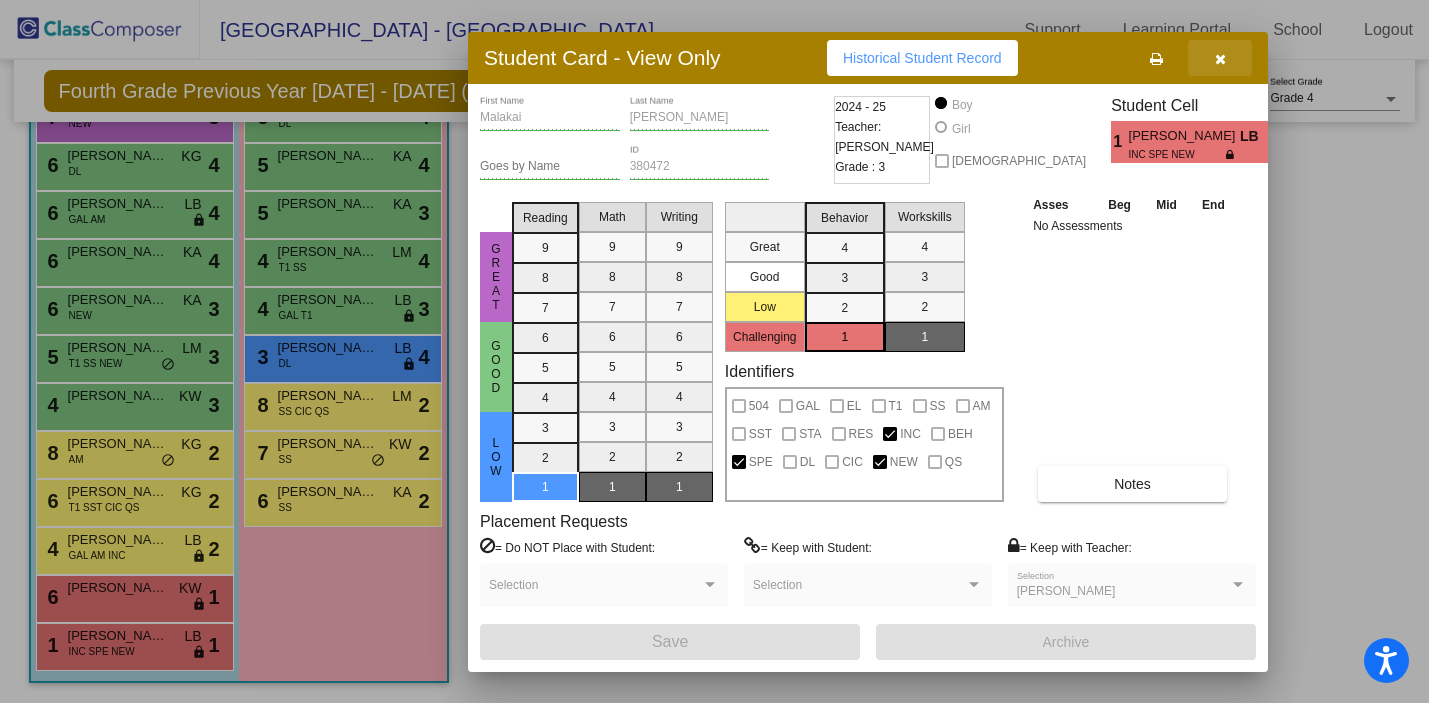 click at bounding box center (1220, 59) 